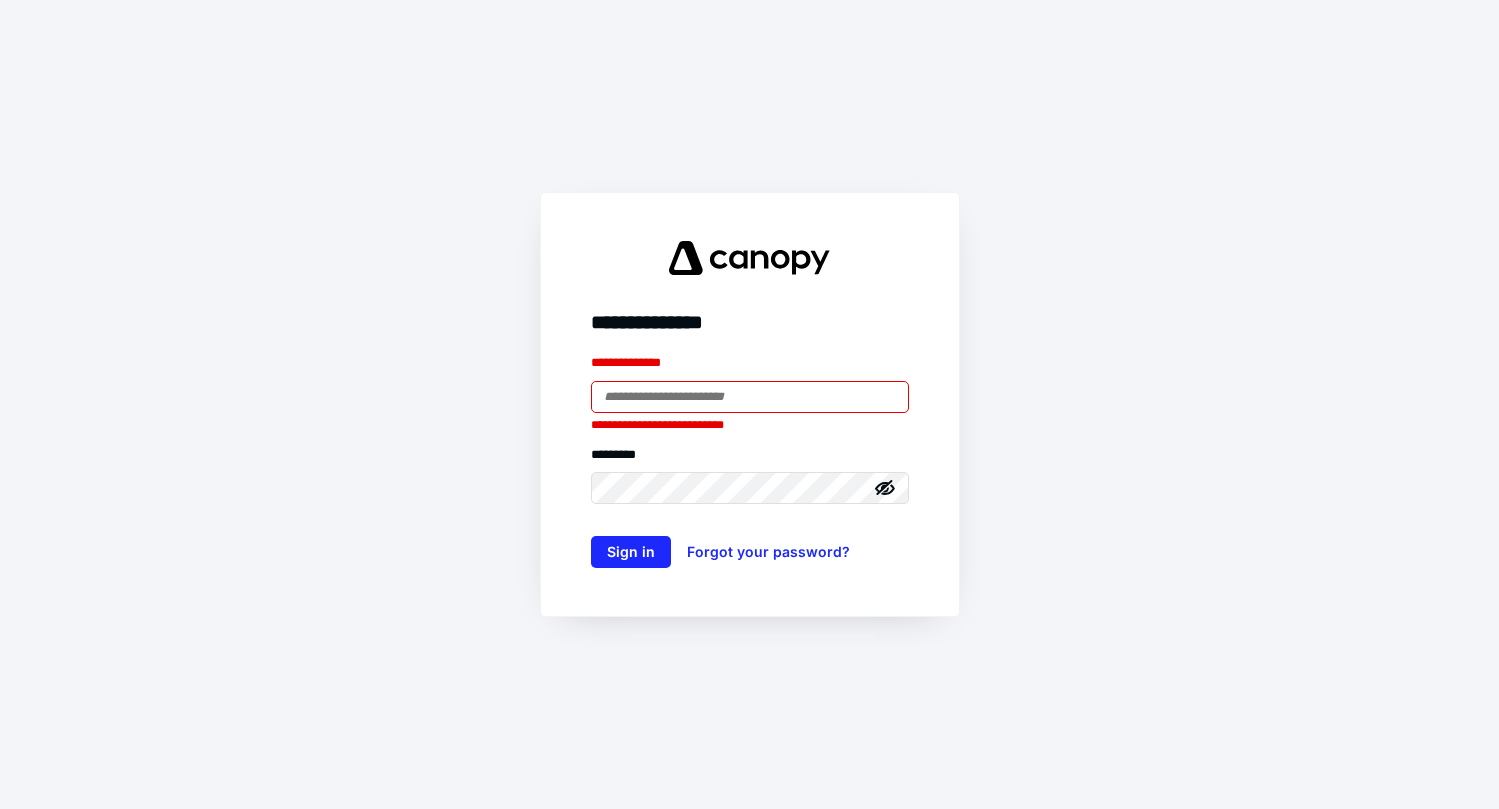 scroll, scrollTop: 0, scrollLeft: 0, axis: both 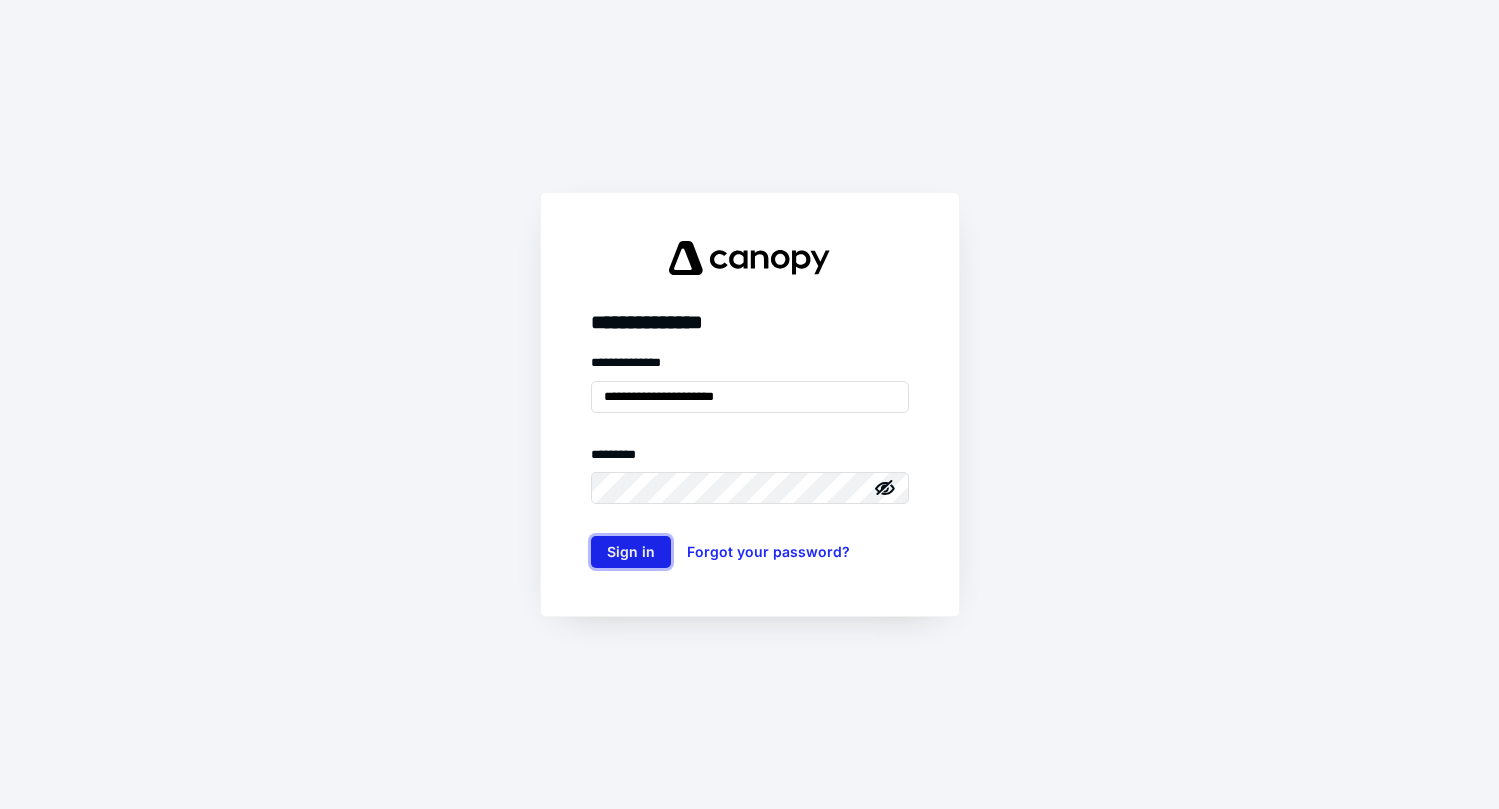click on "Sign in" at bounding box center (631, 552) 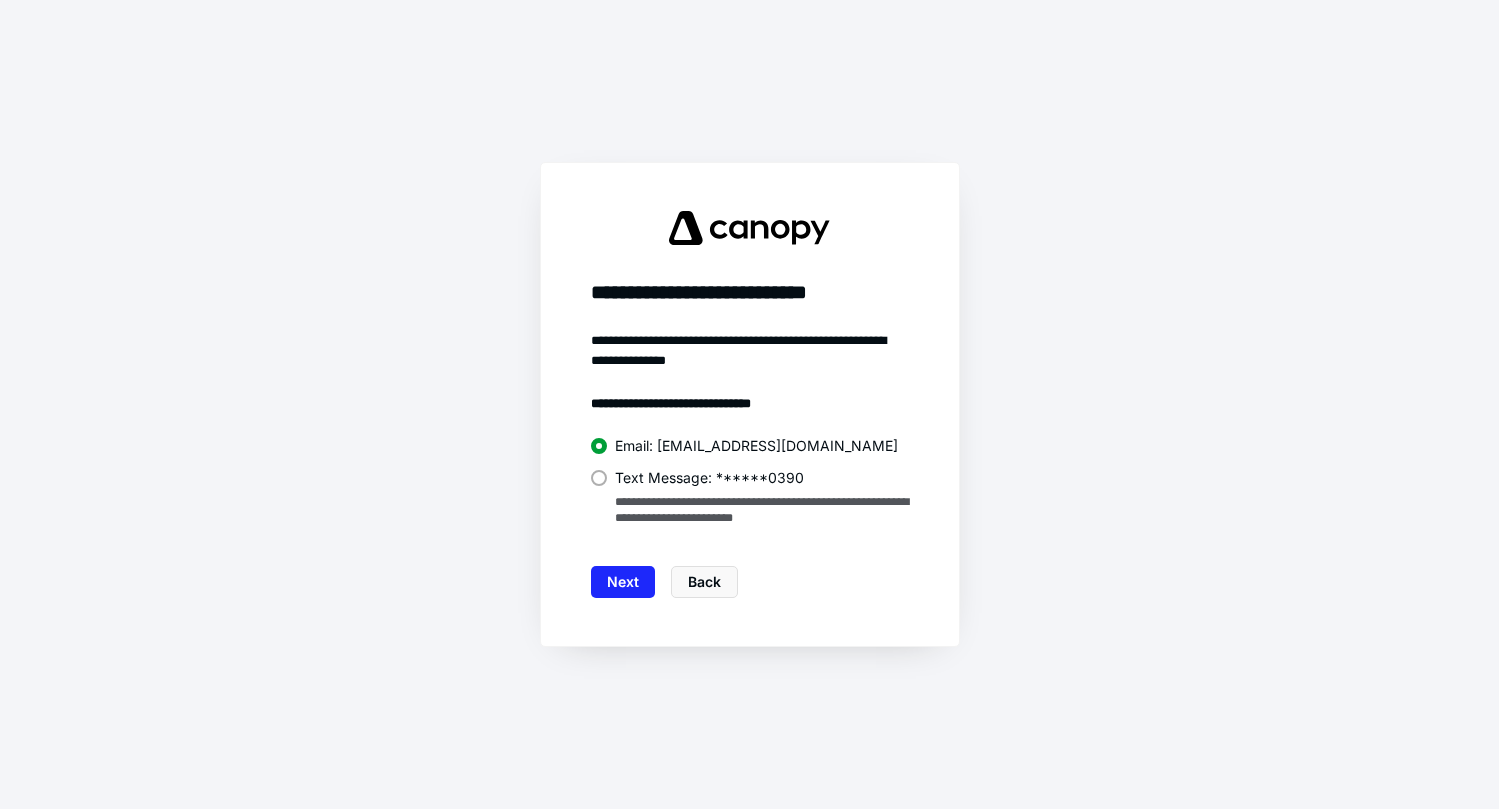 click on "Text Message: ******0390" at bounding box center (750, 476) 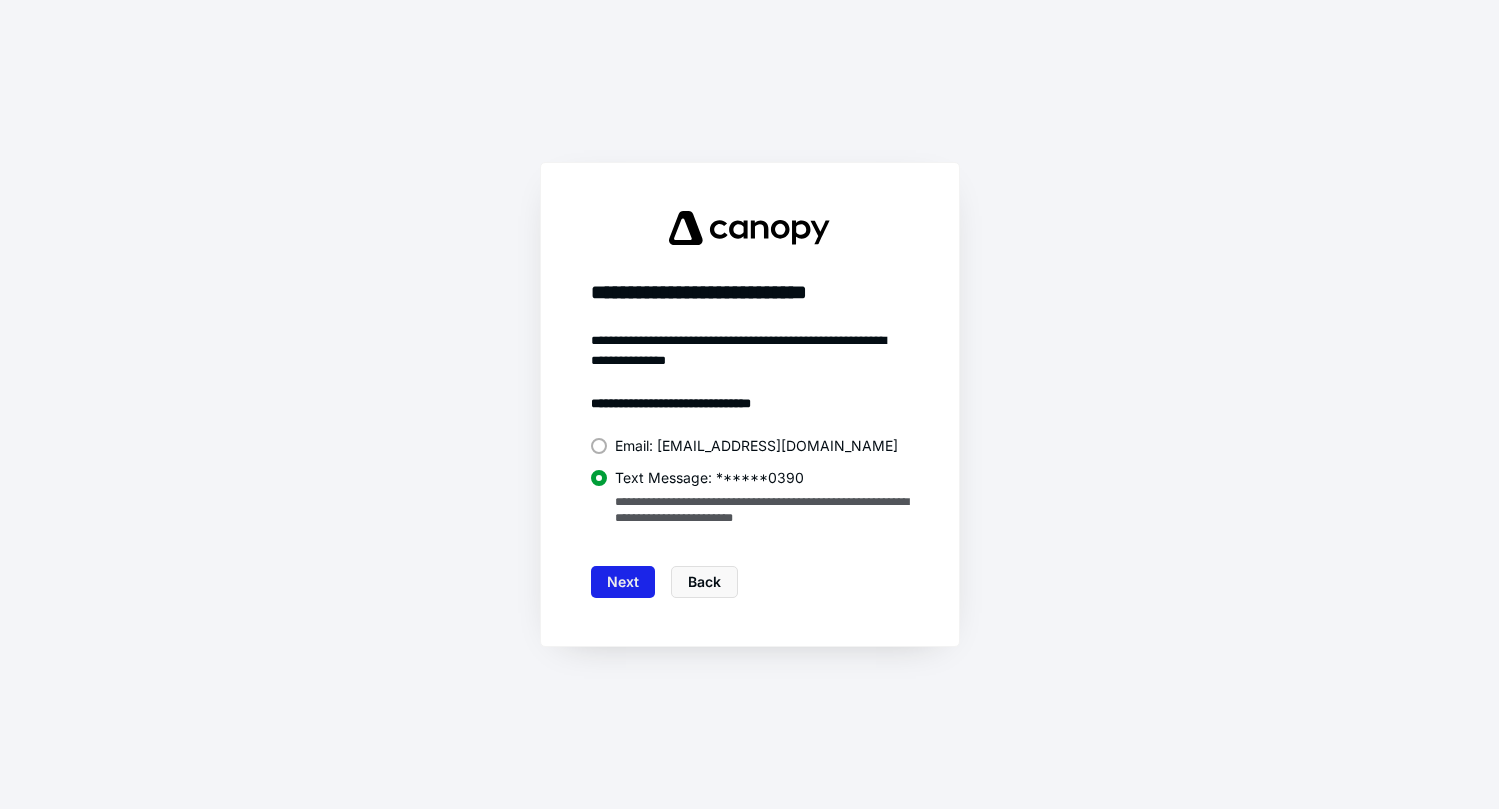 click on "Next" at bounding box center [623, 582] 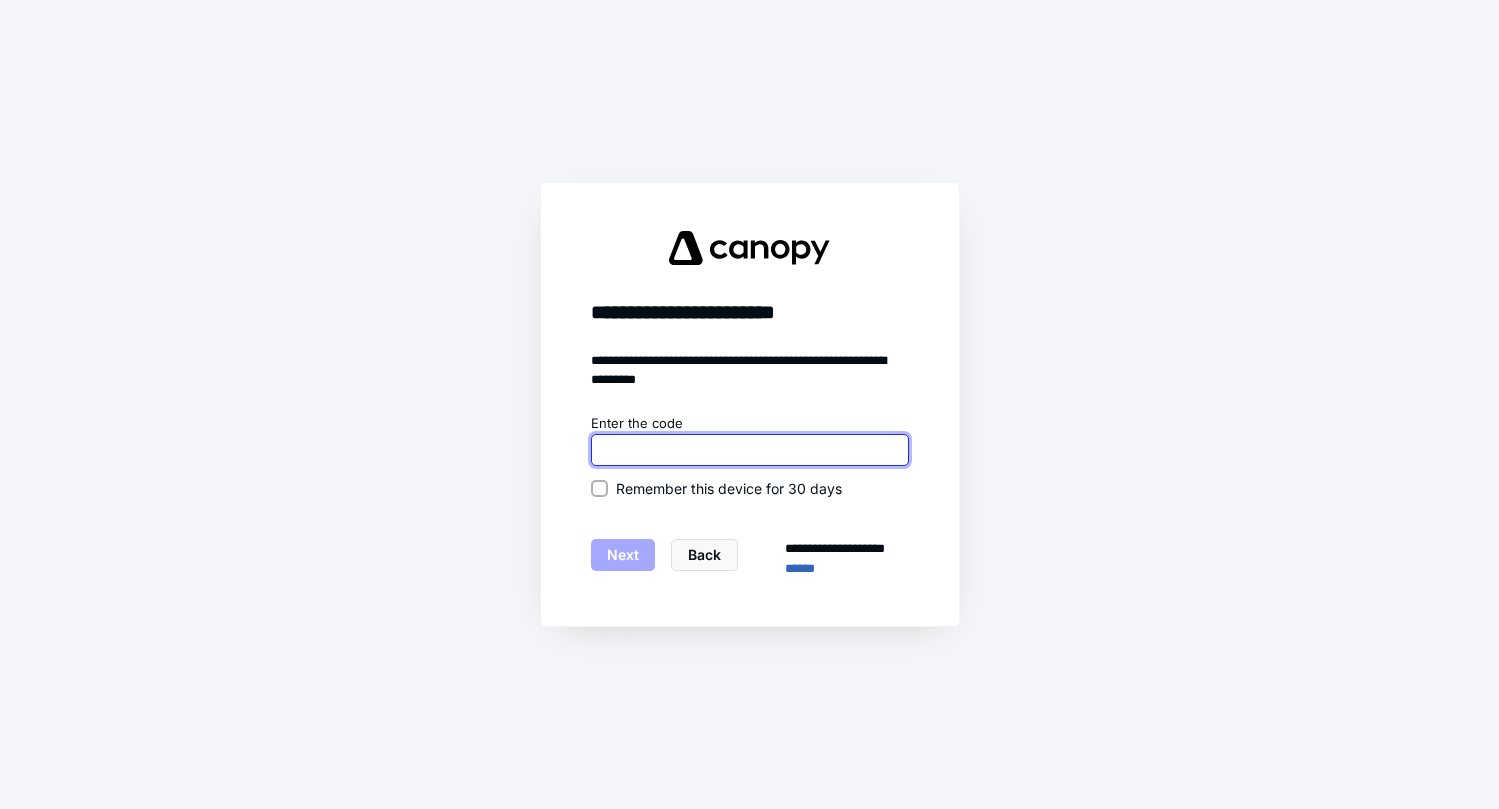 click at bounding box center [750, 450] 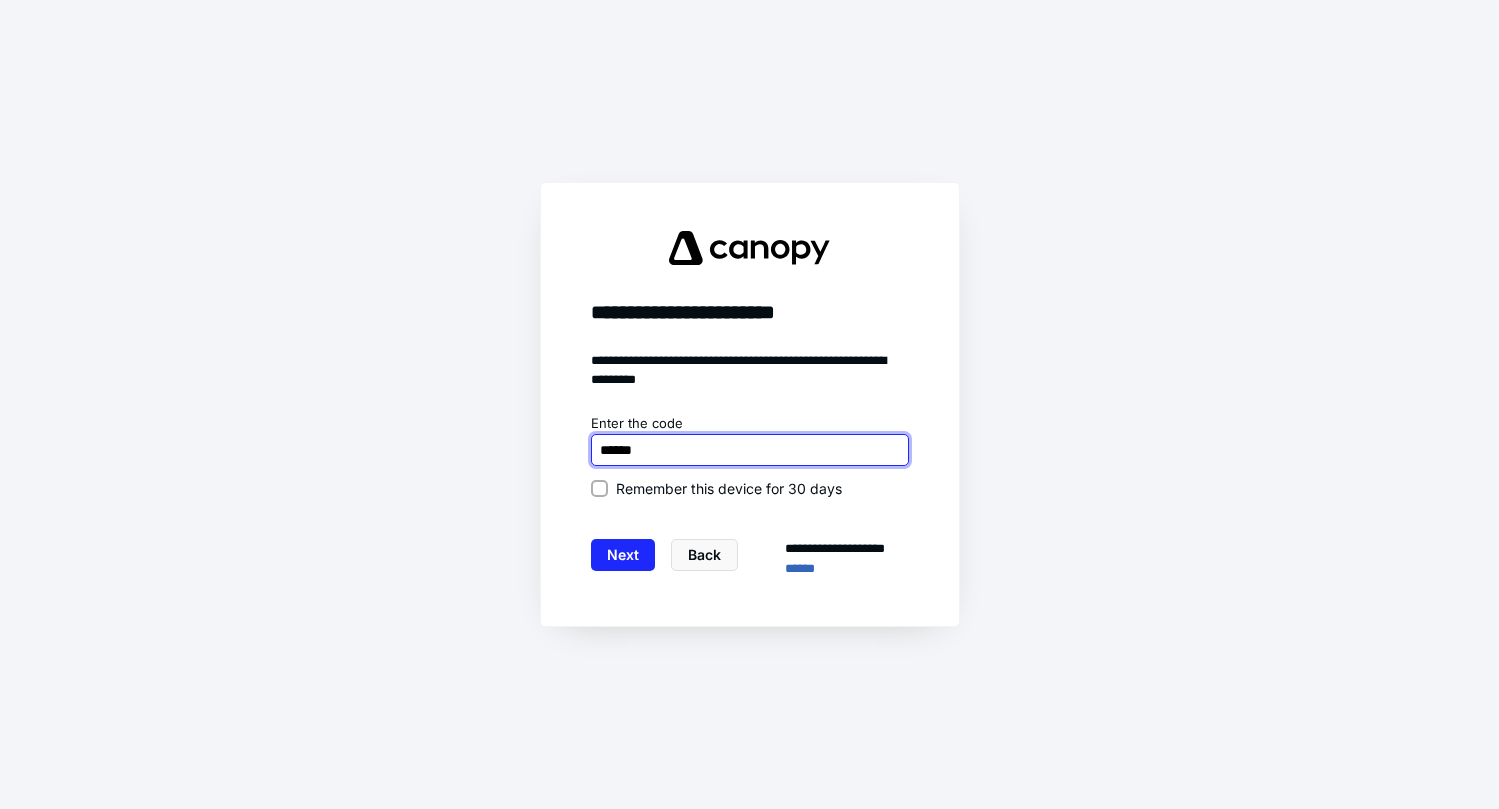 type on "******" 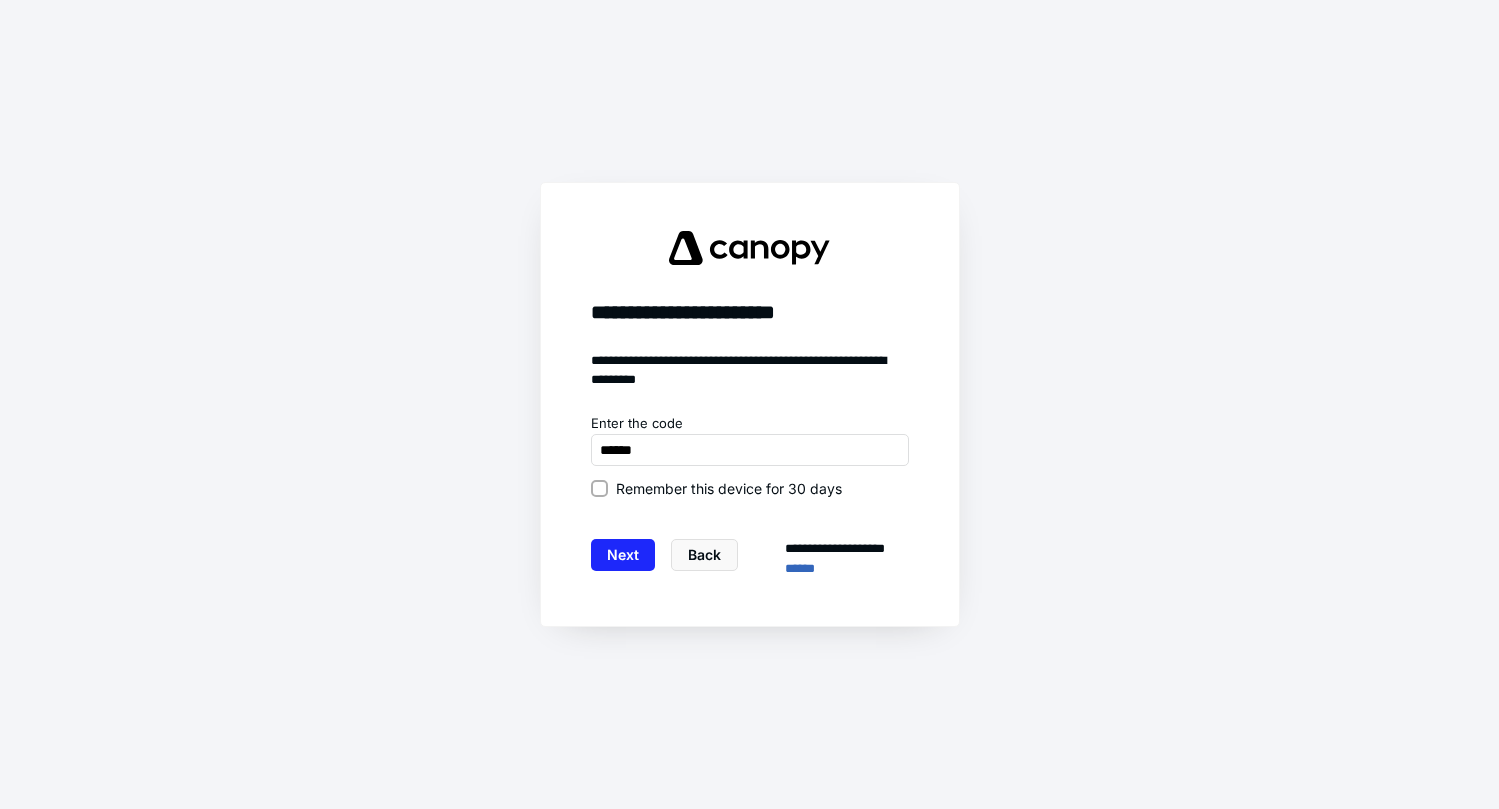 click at bounding box center (599, 488) 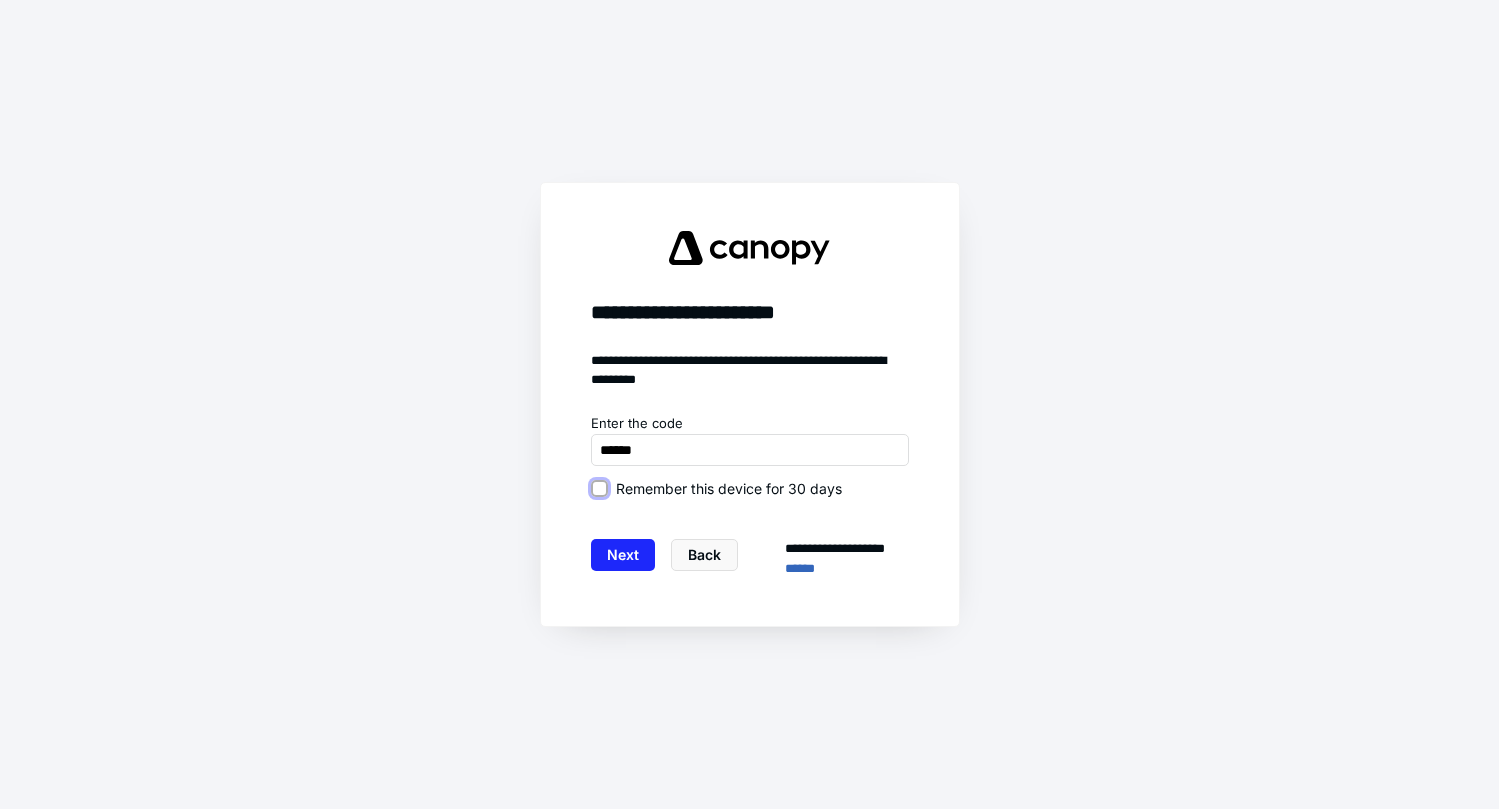 checkbox on "true" 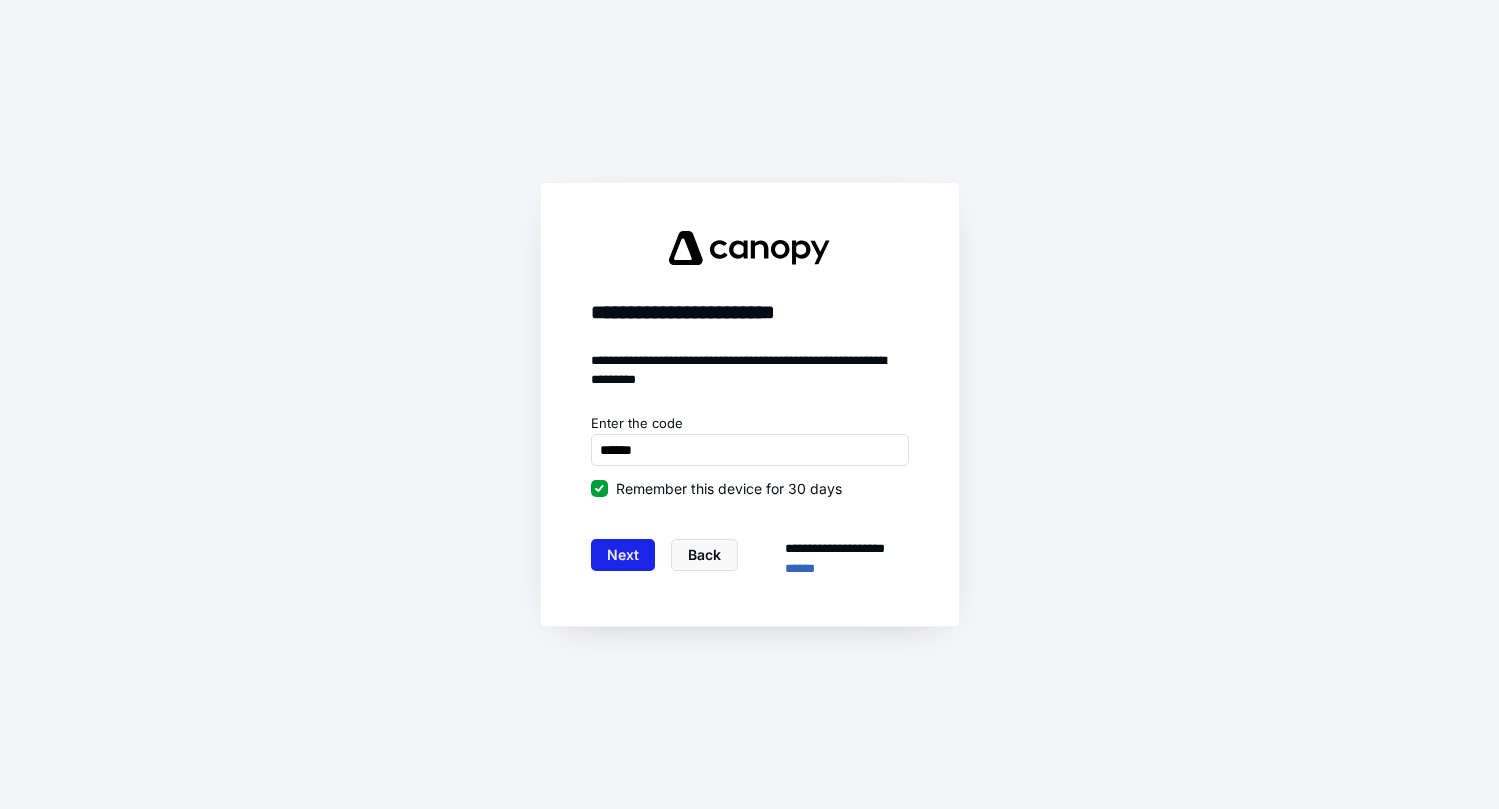 click on "Next" at bounding box center (623, 555) 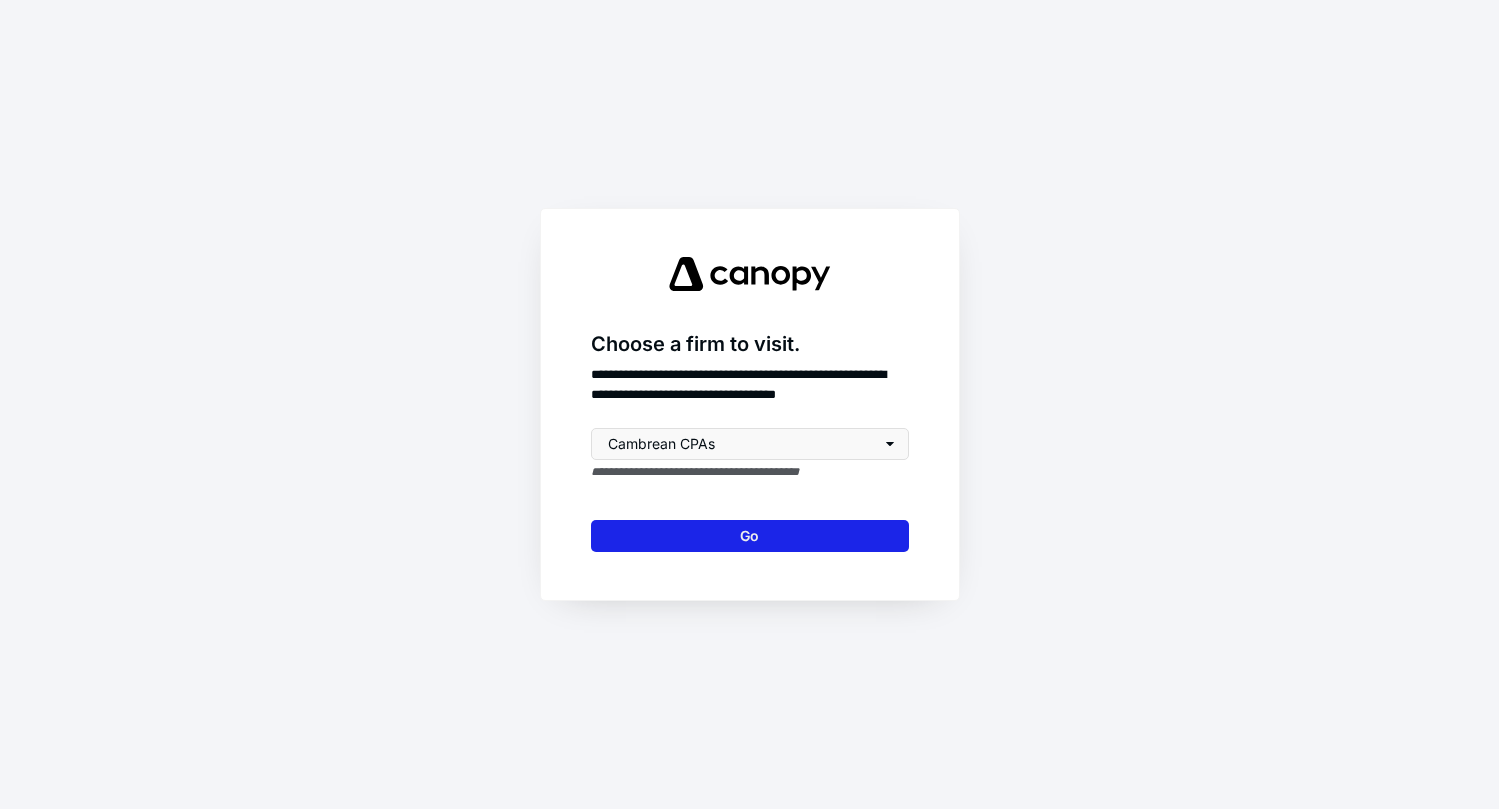 click on "Go" at bounding box center [750, 536] 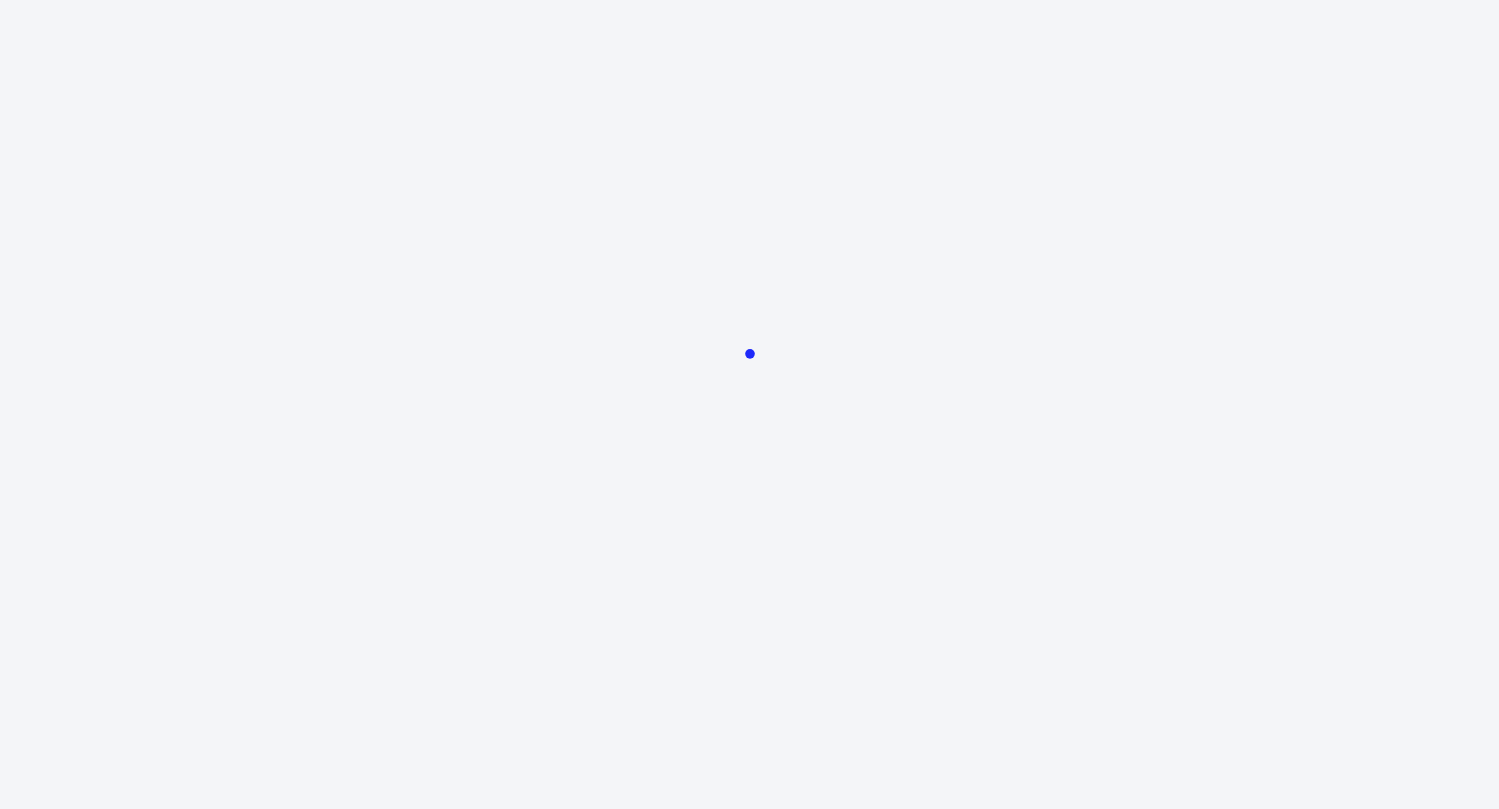 scroll, scrollTop: 0, scrollLeft: 0, axis: both 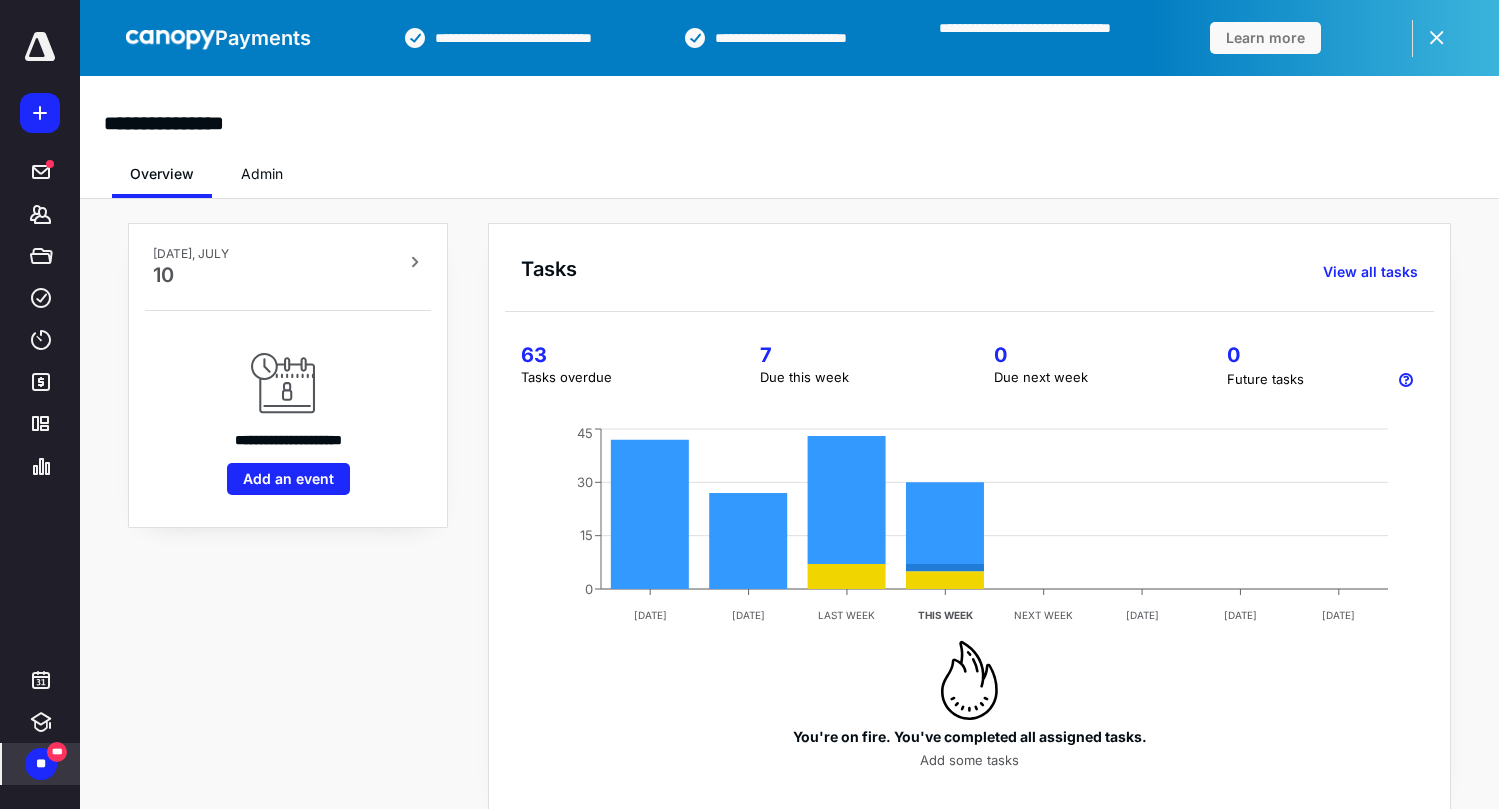 click on "** ***" at bounding box center (41, 764) 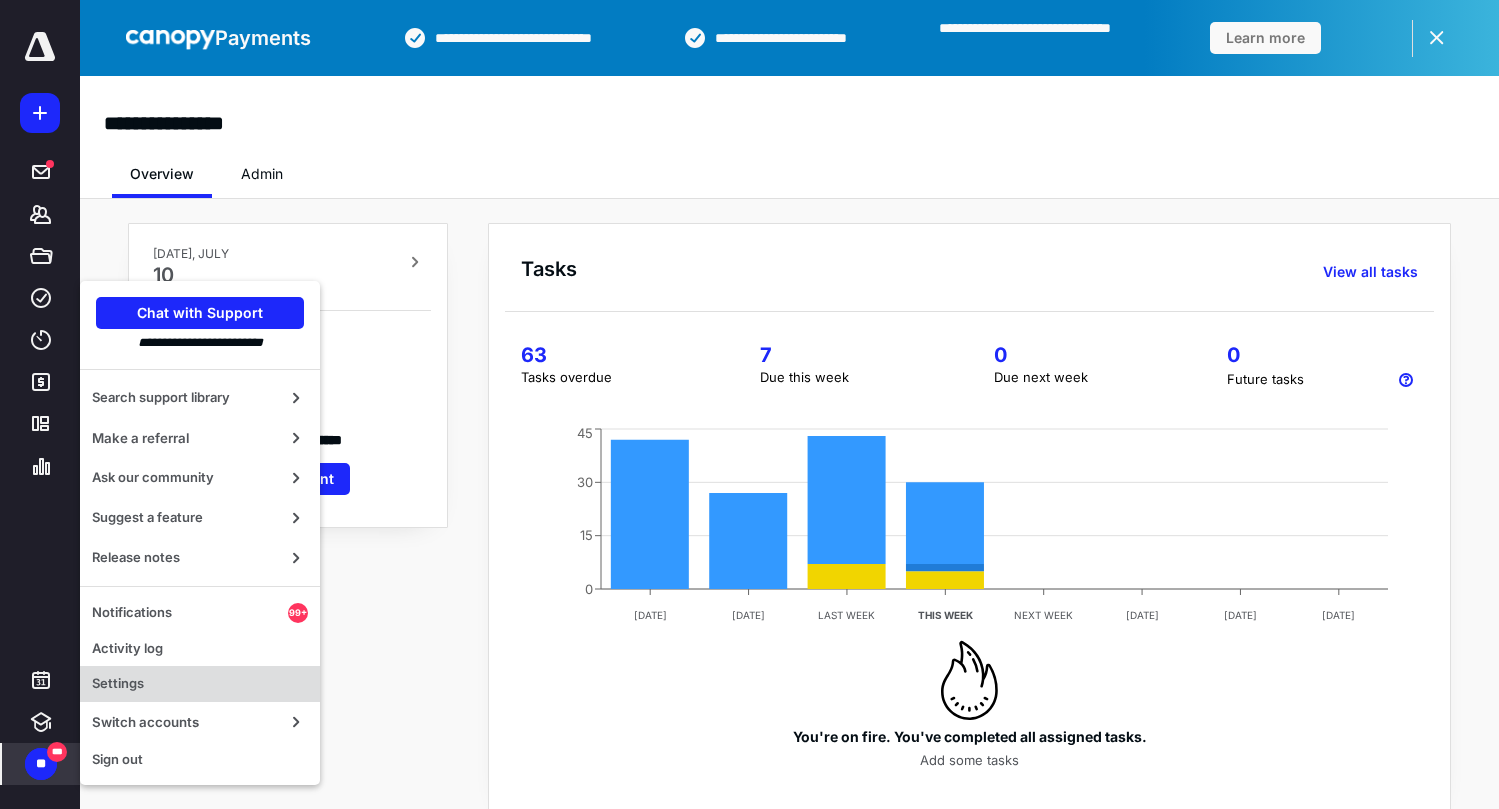 click on "Settings" at bounding box center [200, 684] 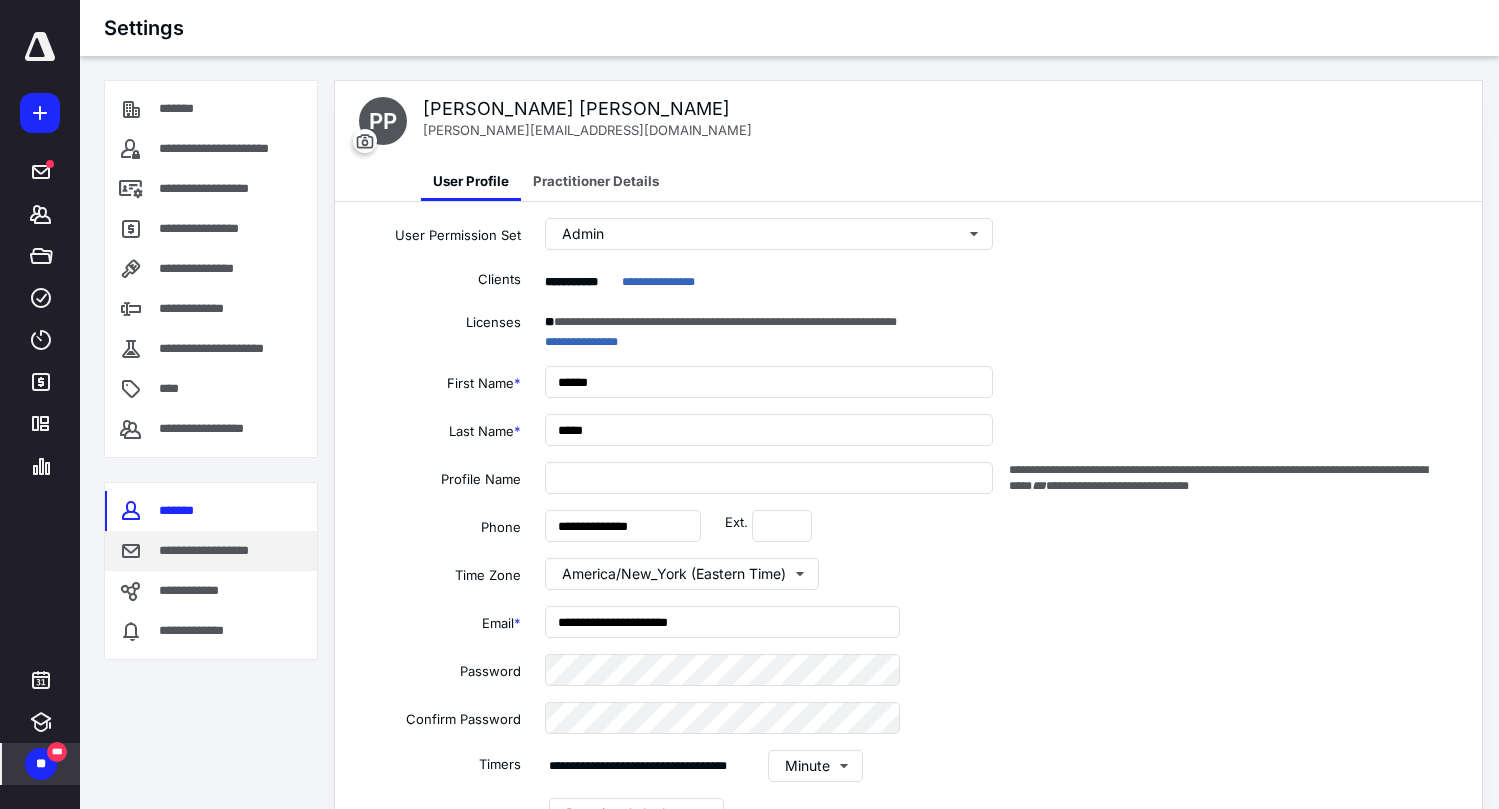 click on "**********" at bounding box center [218, 551] 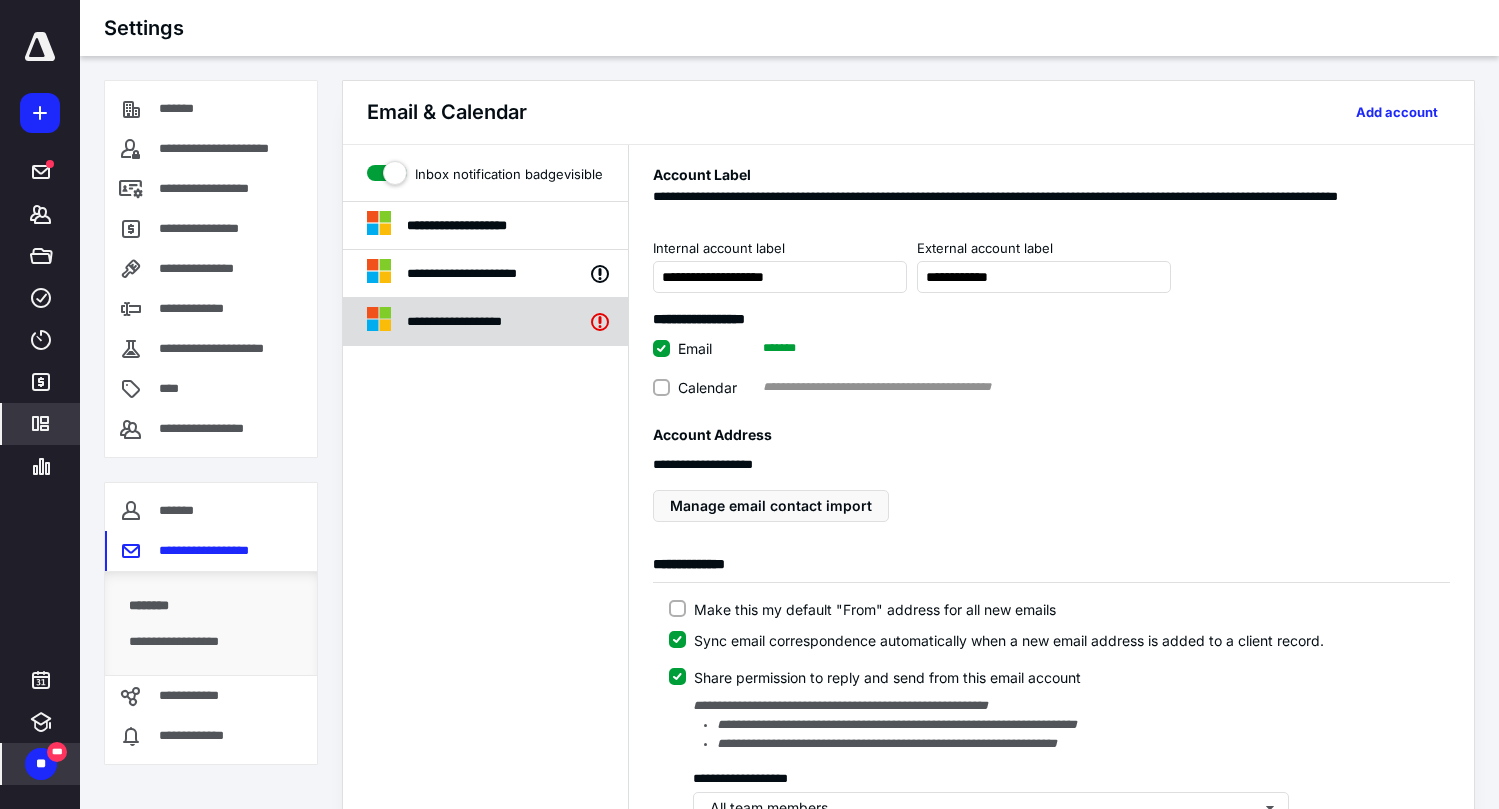 click on "**********" at bounding box center [480, 322] 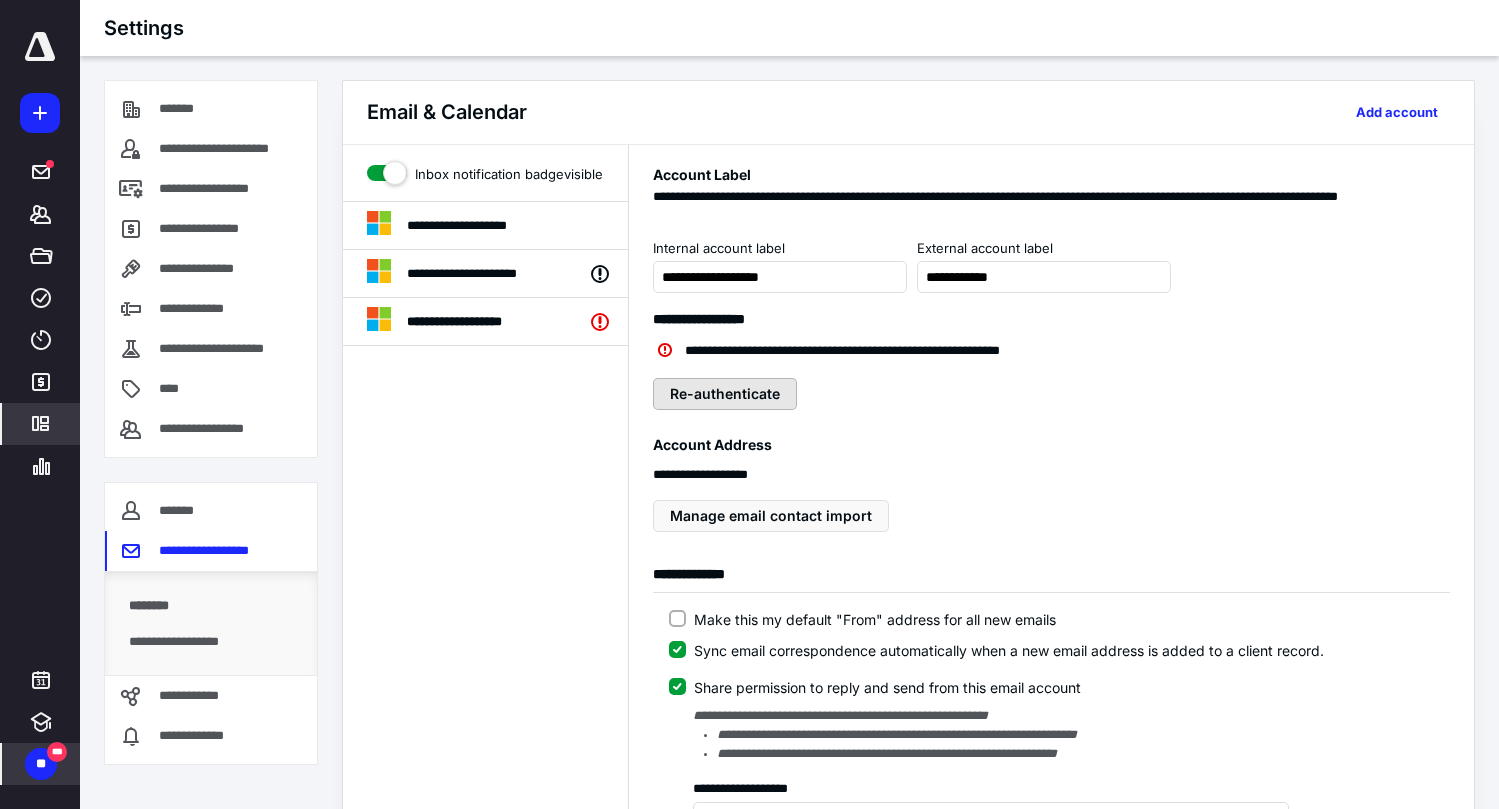 click on "Re-authenticate" at bounding box center [725, 394] 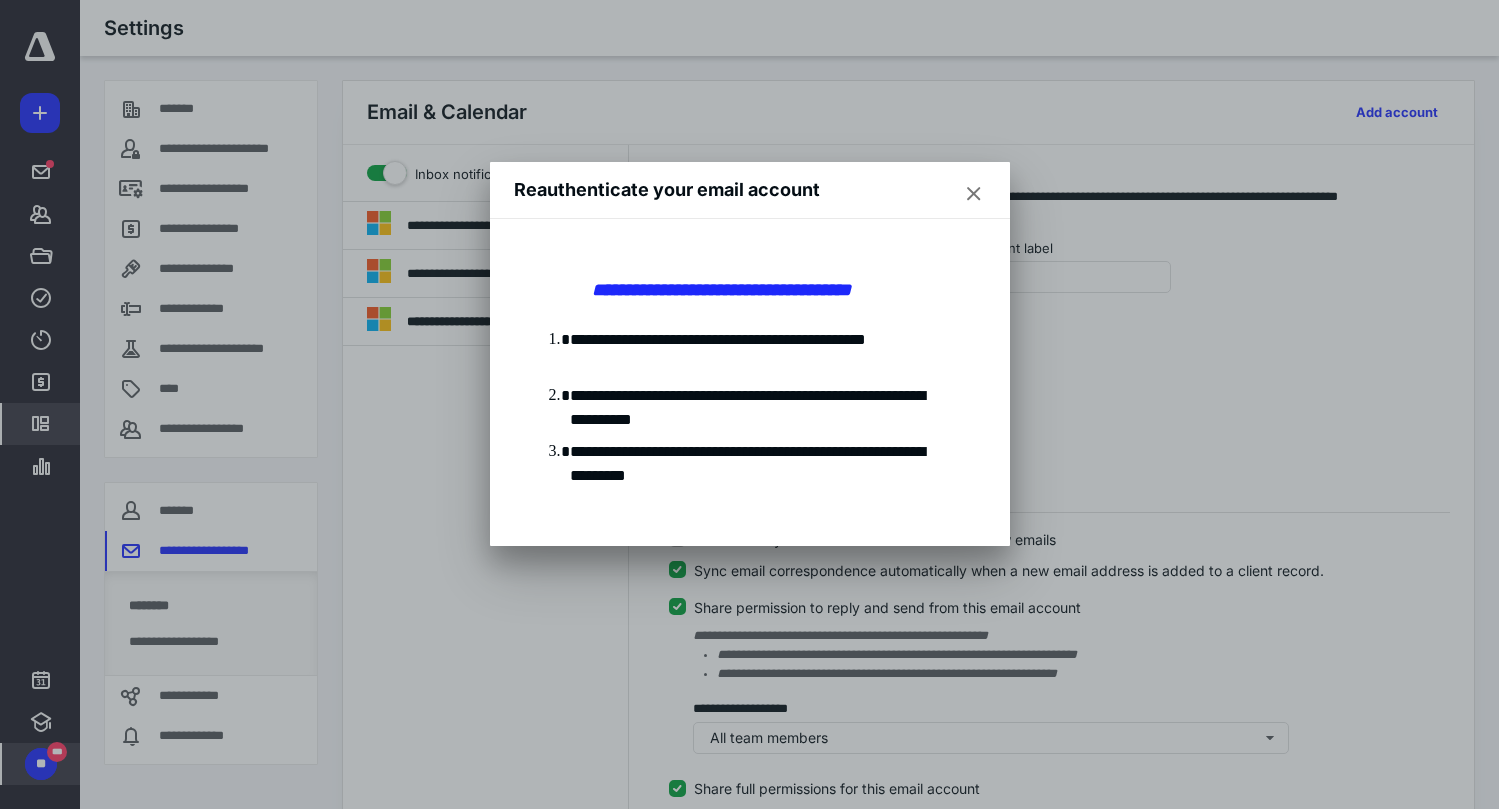 click on "**********" at bounding box center (749, 290) 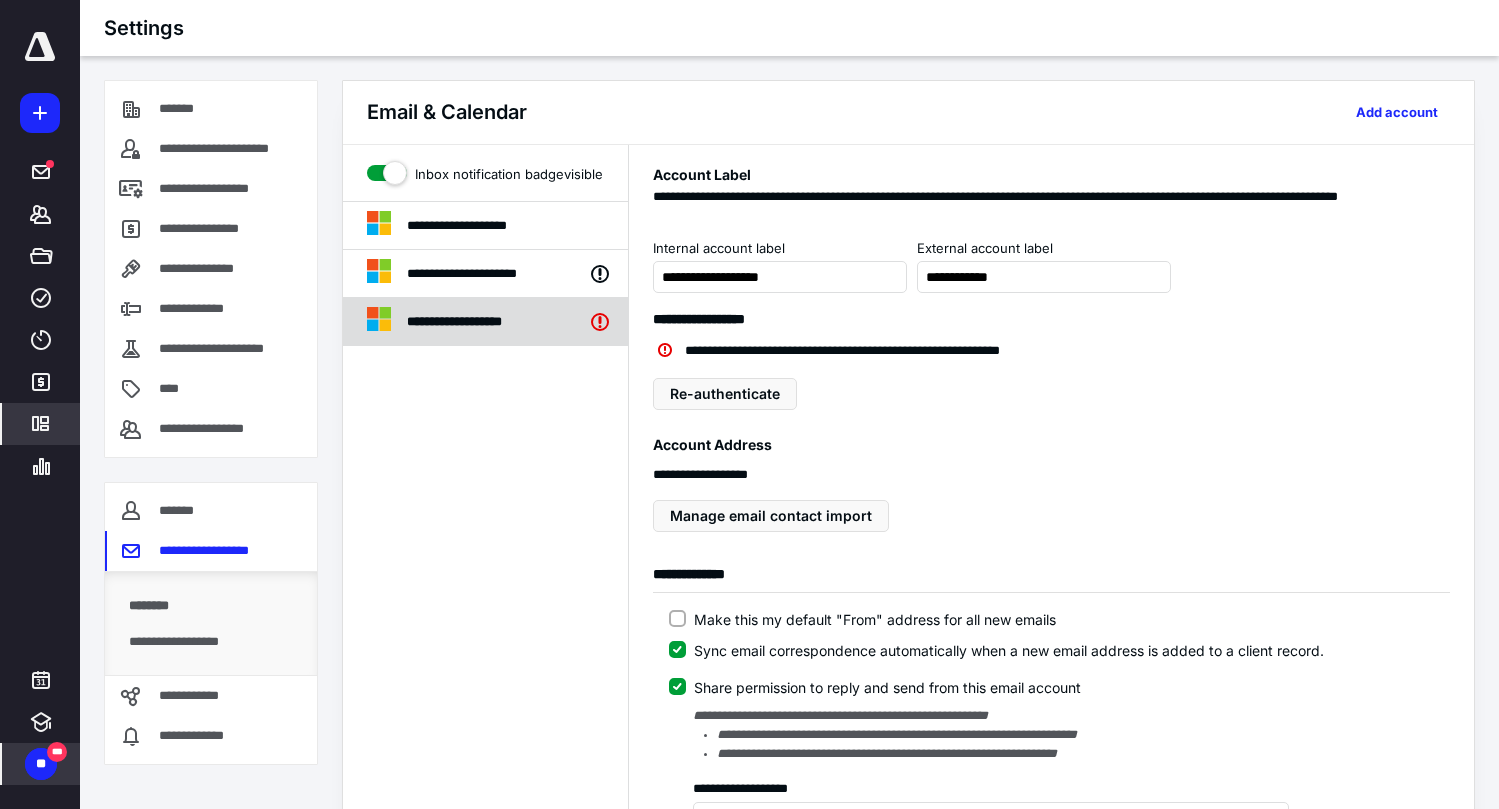 click on "**********" at bounding box center (509, 322) 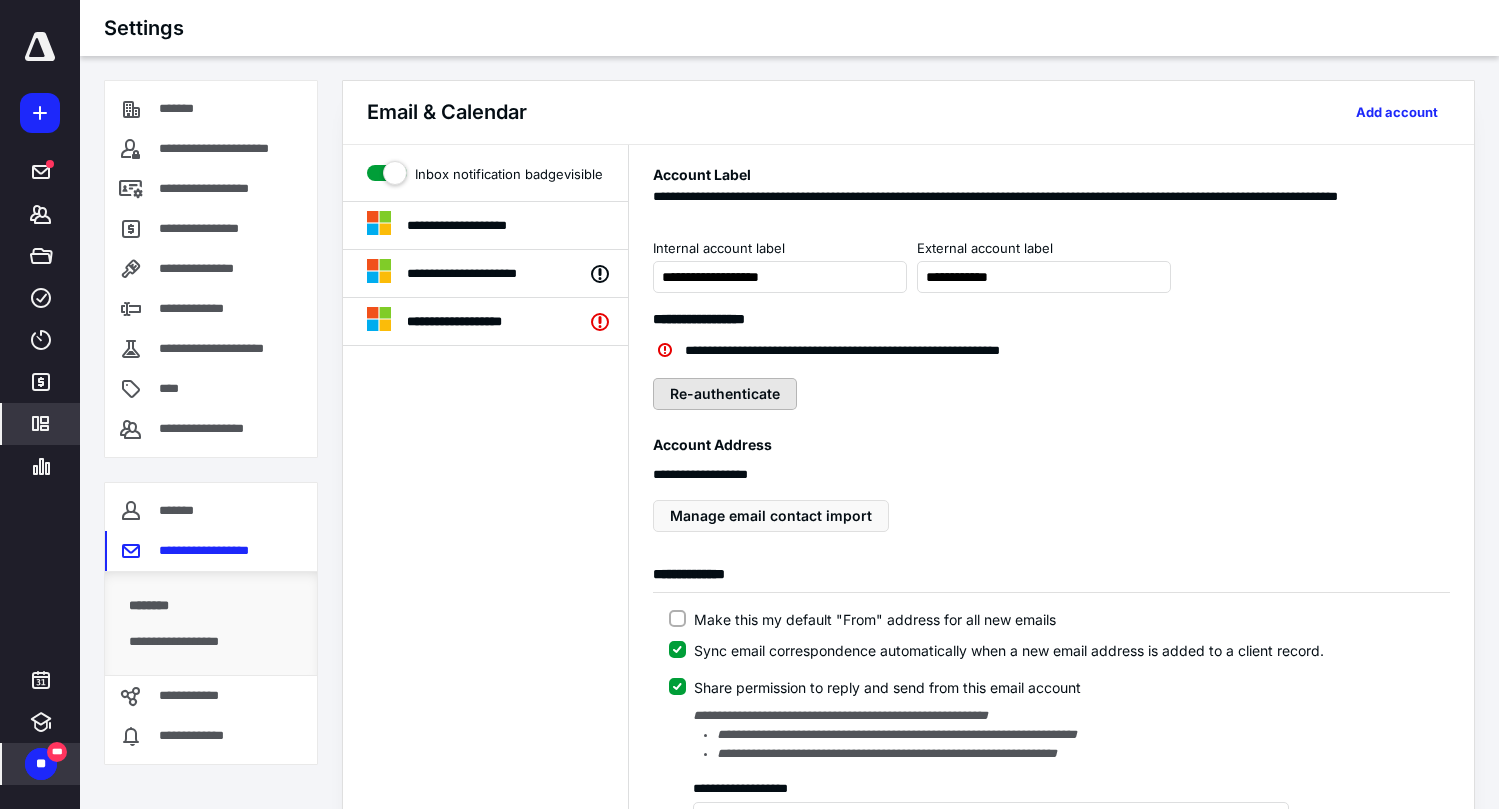 click on "Re-authenticate" at bounding box center (725, 394) 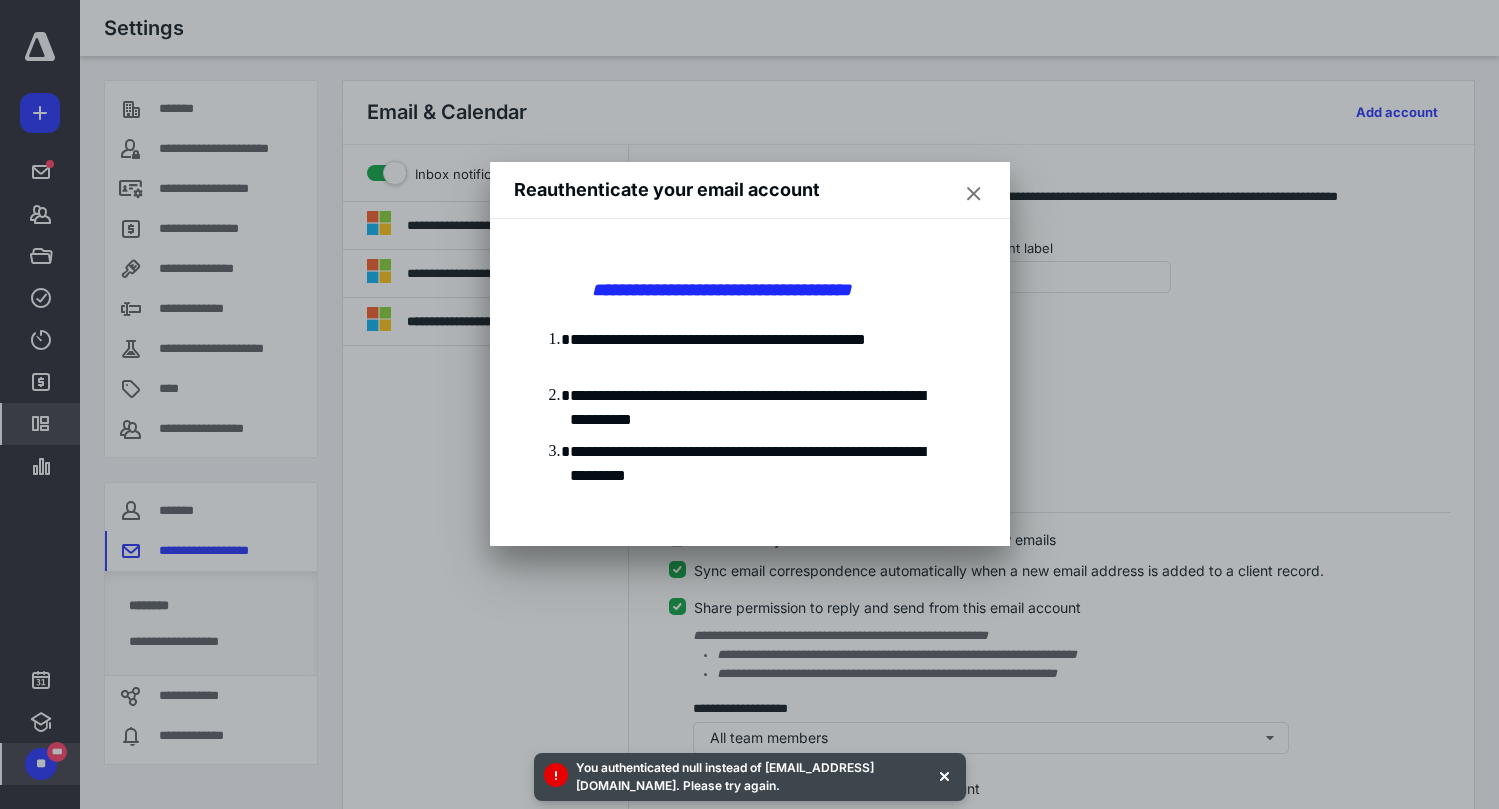 click on "Reauthenticate your email account" at bounding box center [750, 190] 